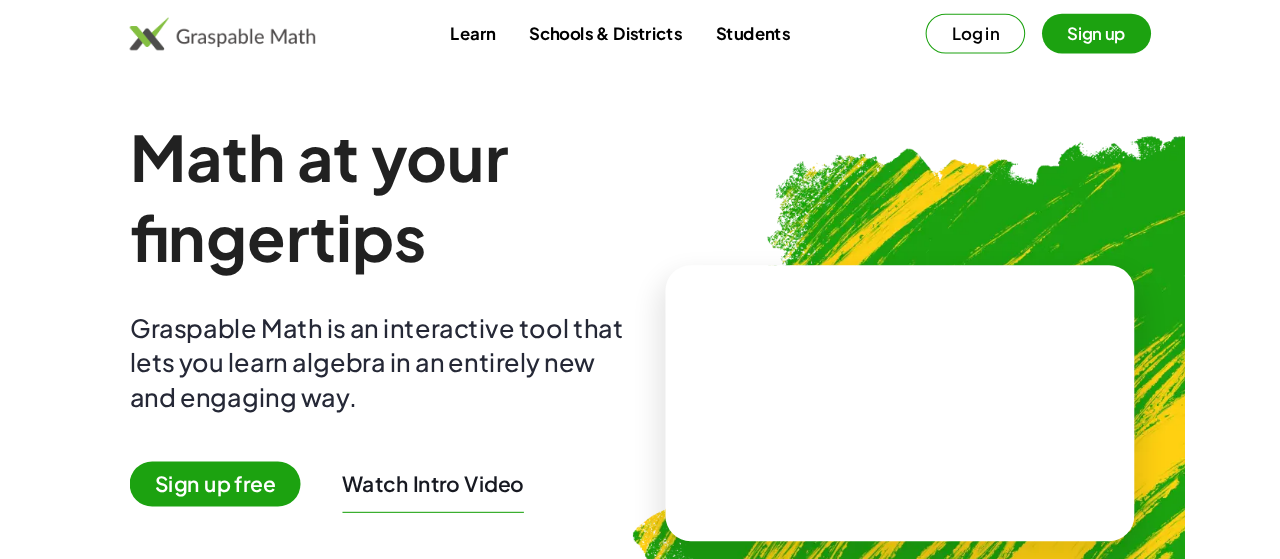 scroll, scrollTop: 0, scrollLeft: 0, axis: both 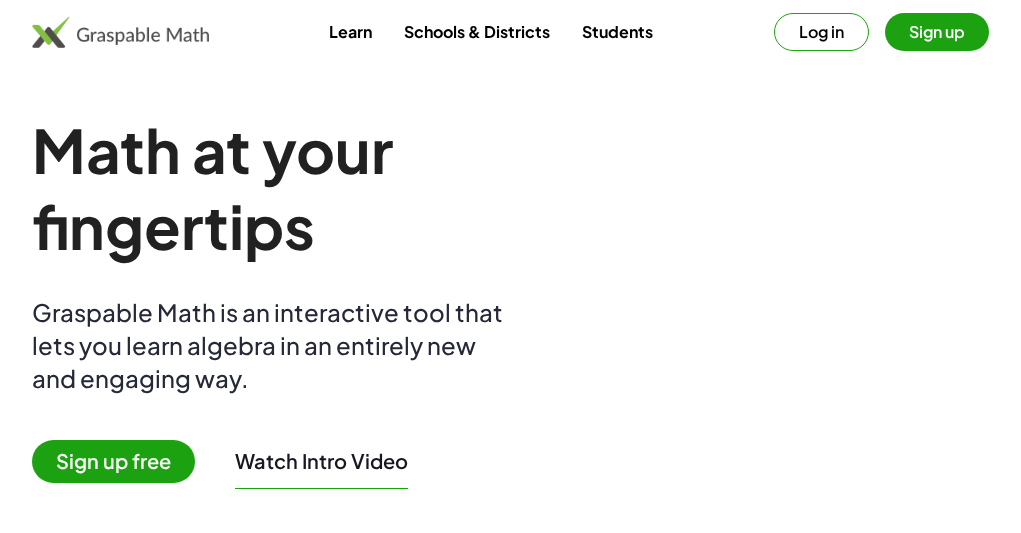 click on "Log in" at bounding box center (821, 32) 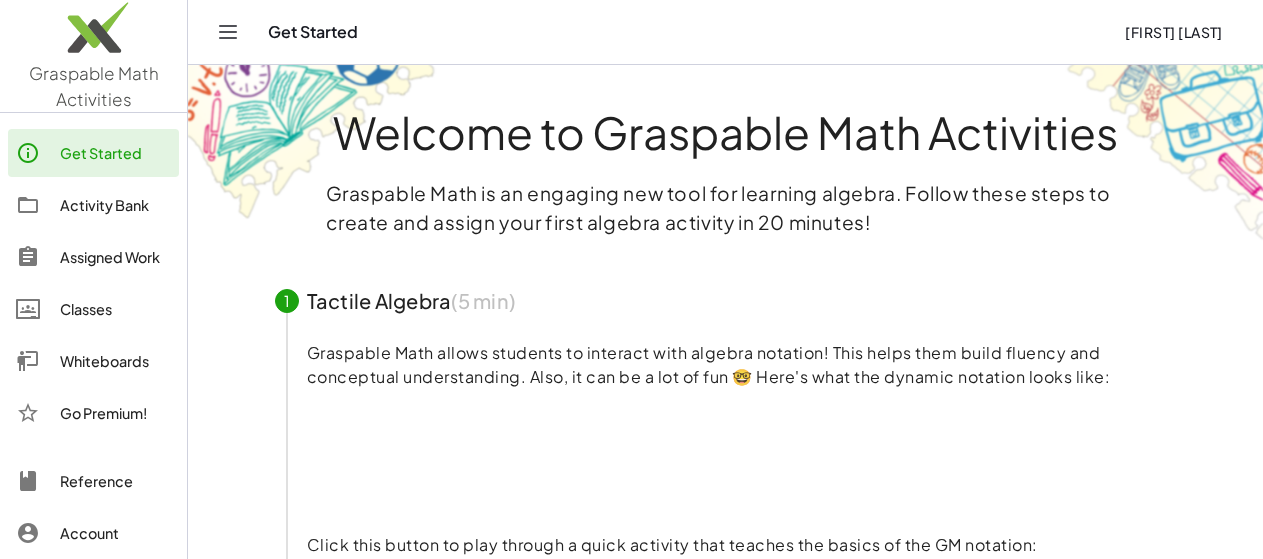 click on "Activity Bank" 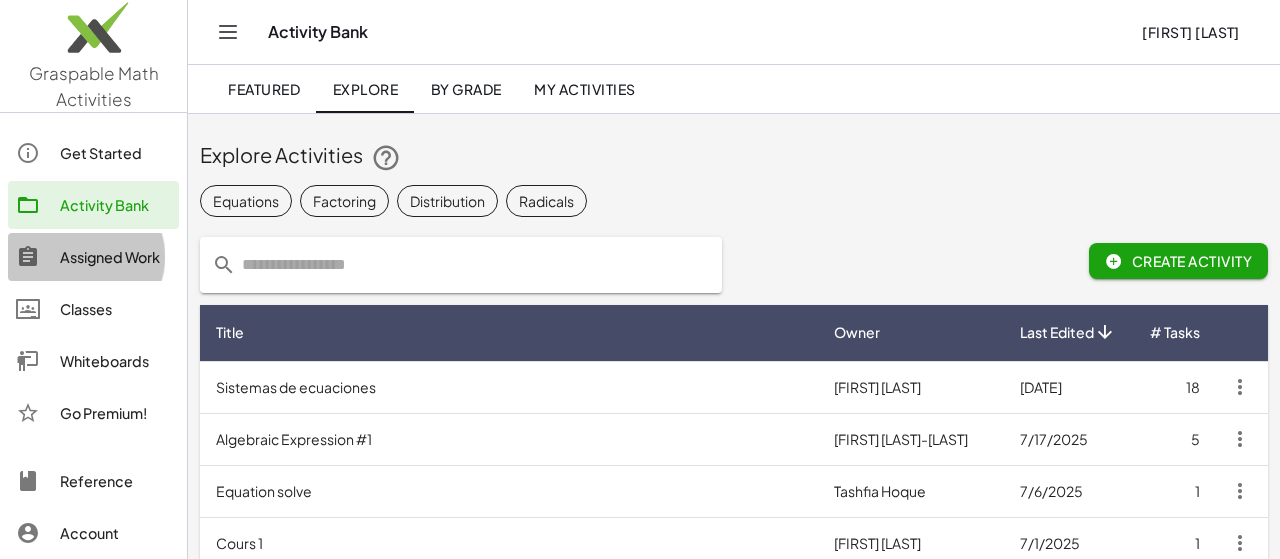 click on "Assigned Work" 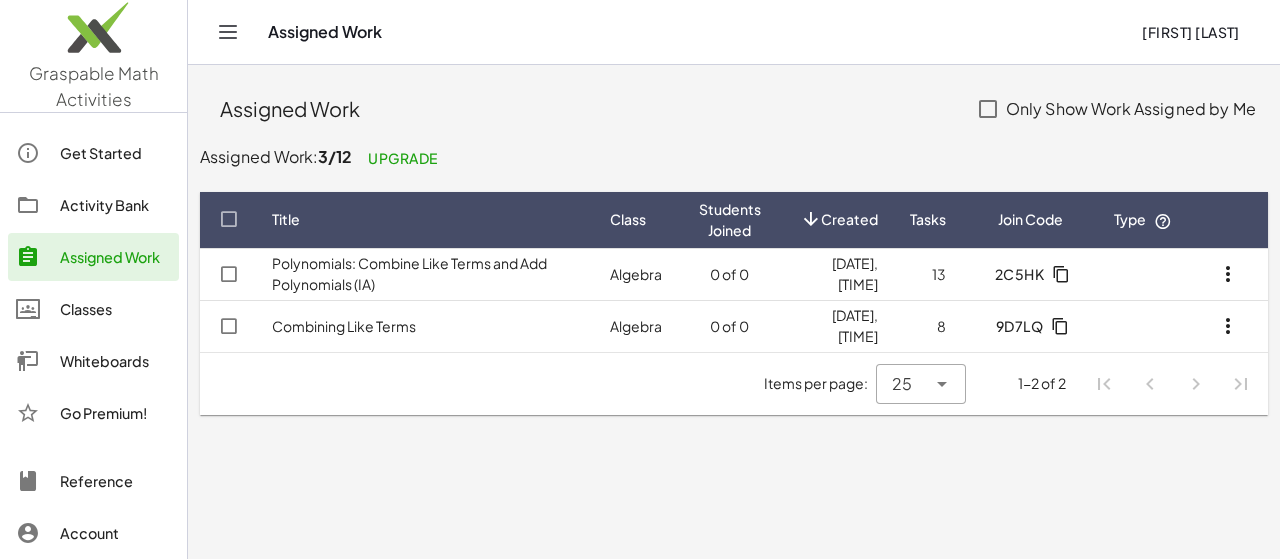 click on "Combining Like Terms" 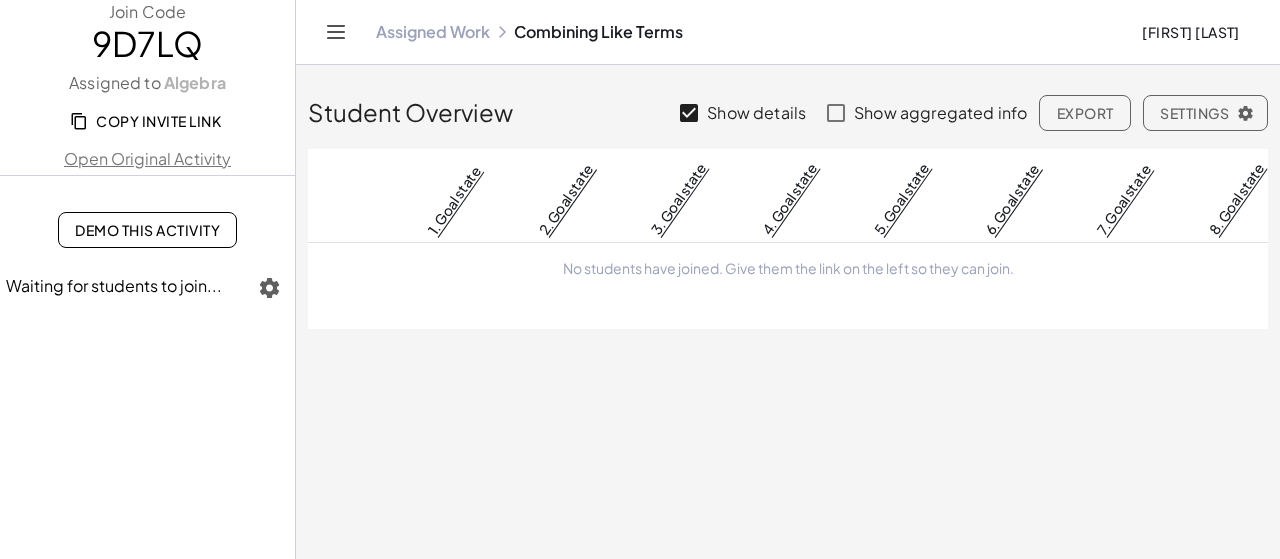 click on "Demo This Activity" at bounding box center [147, 230] 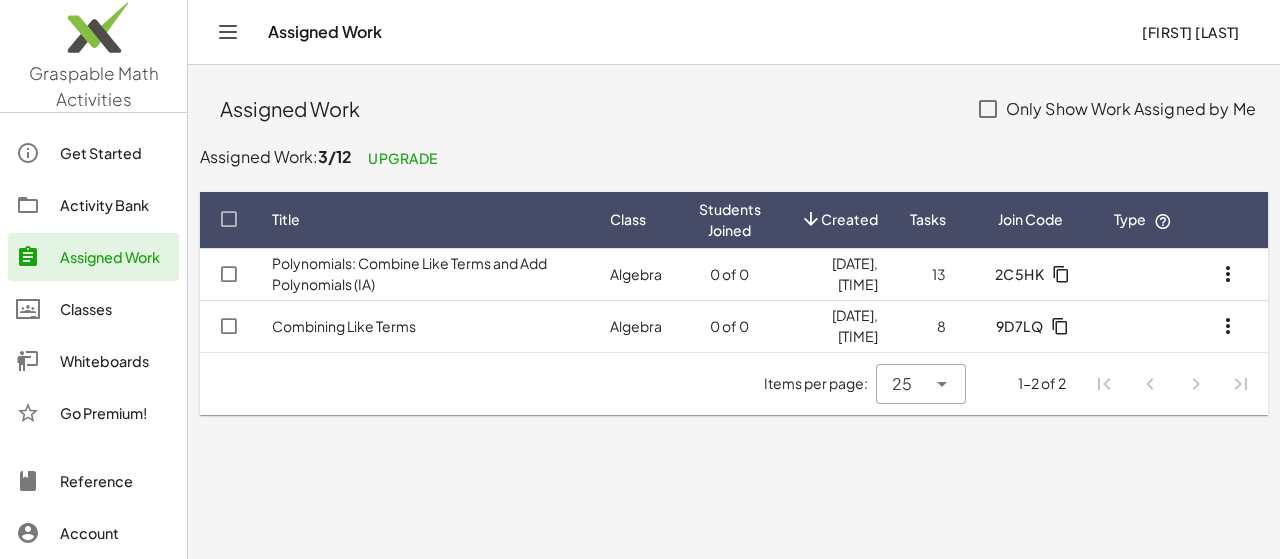 click on "Polynomials: Combine Like Terms and Add Polynomials (IA)" at bounding box center [409, 273] 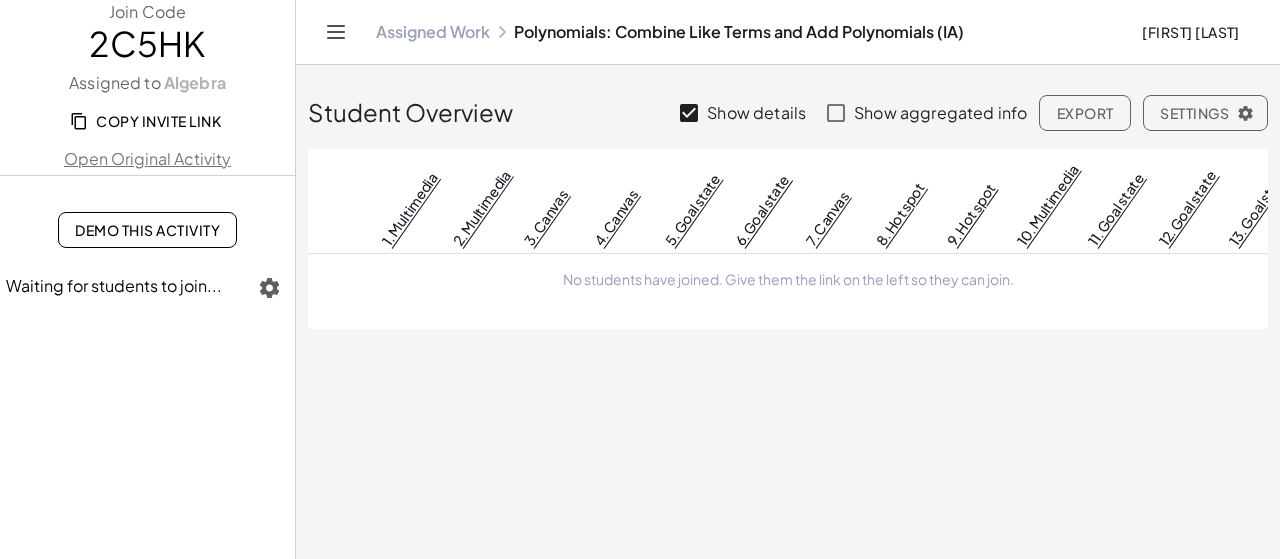 click on "Demo This Activity" at bounding box center [147, 230] 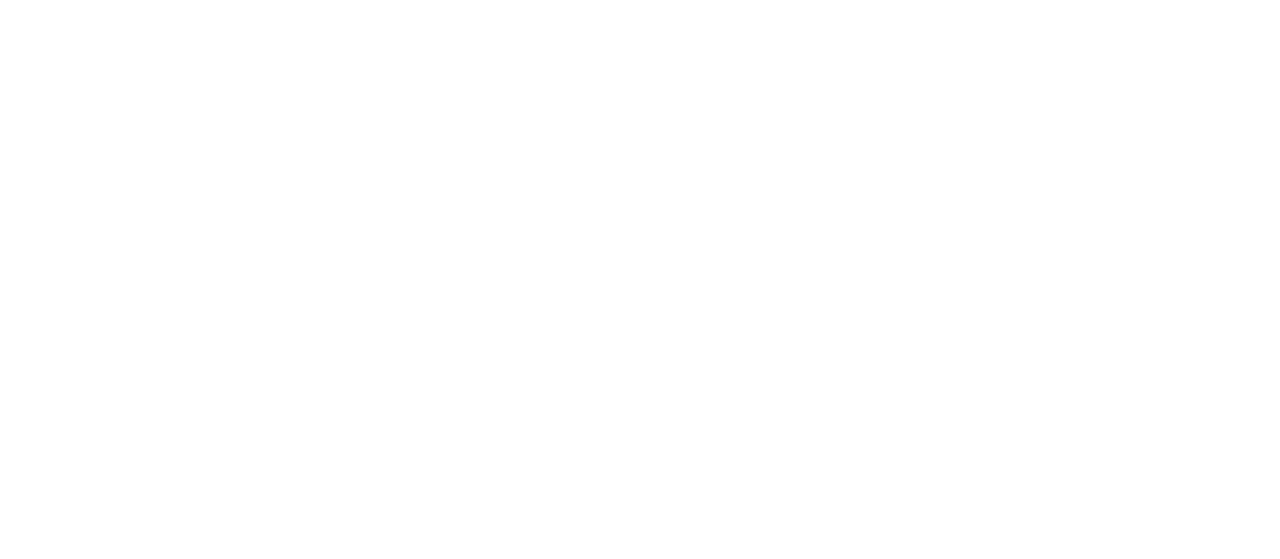 scroll, scrollTop: 0, scrollLeft: 0, axis: both 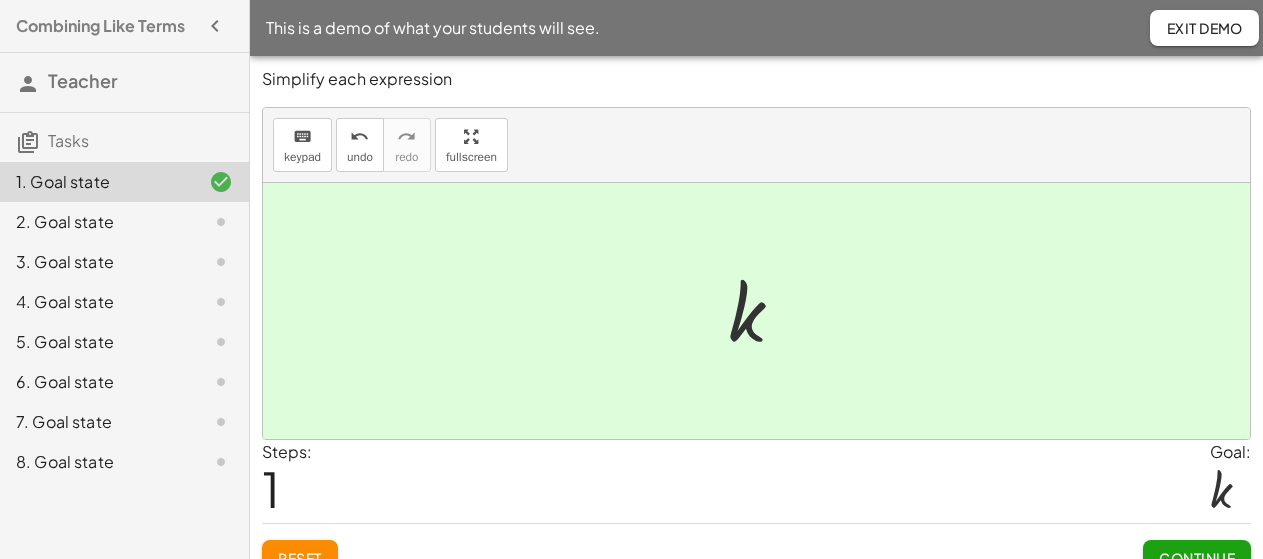 click on "Continue" at bounding box center (1197, 558) 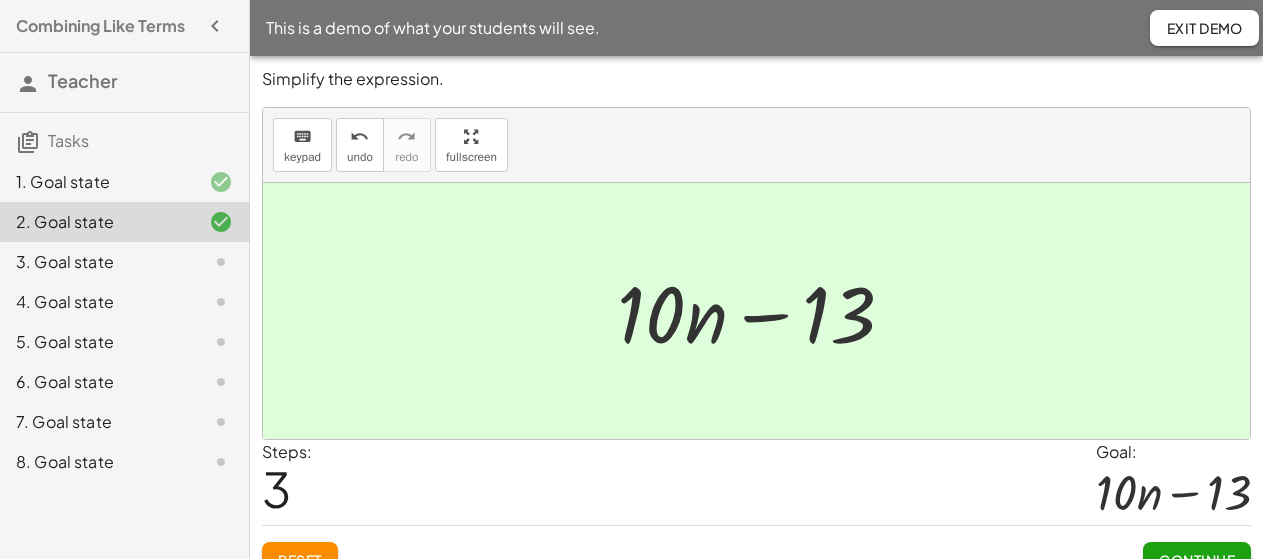 click on "Continue" at bounding box center [1197, 560] 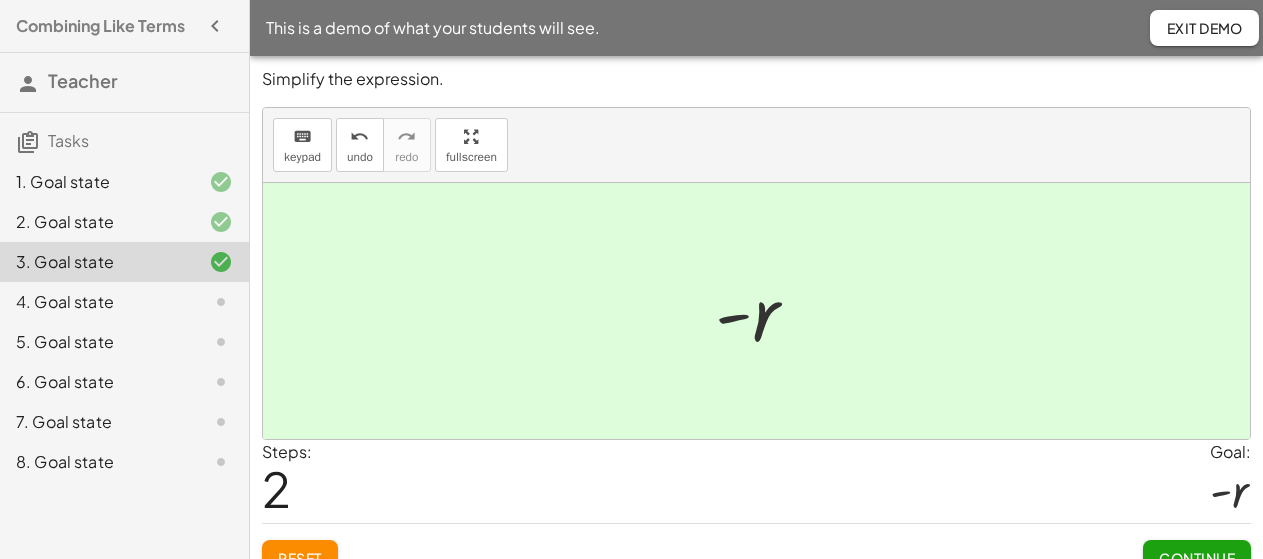 click on "Continue" at bounding box center (1197, 558) 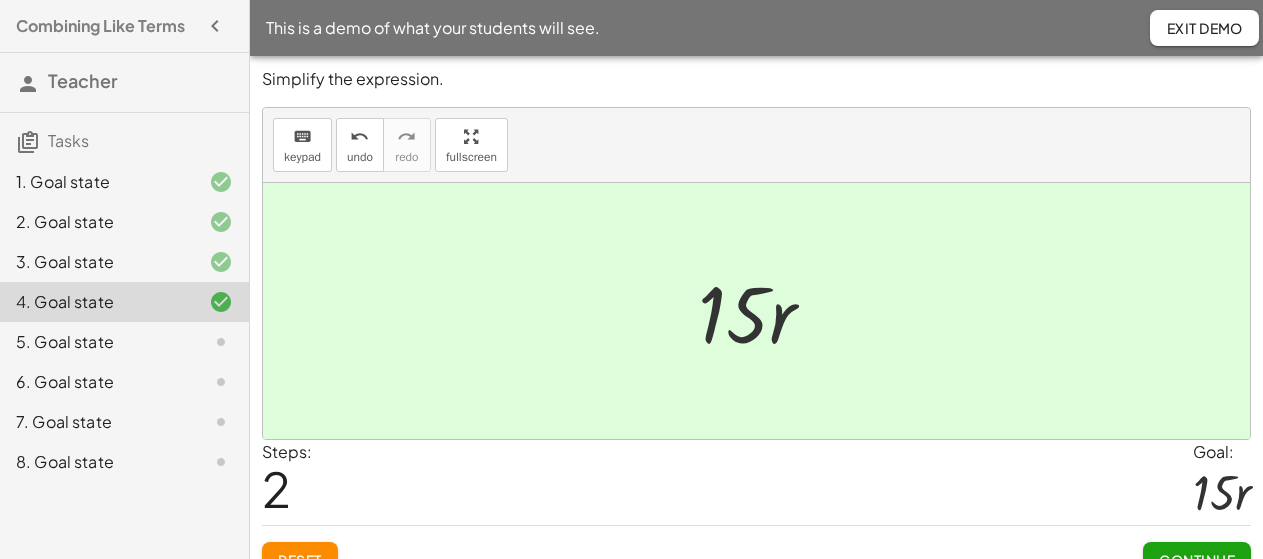 click on "Continue" 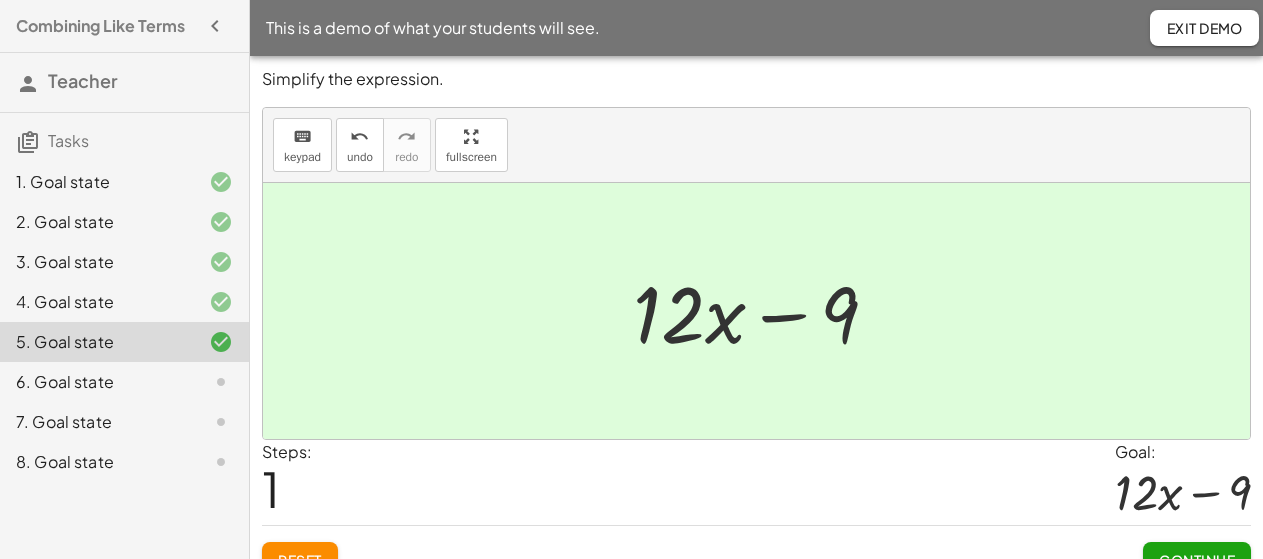 click on "Continue" at bounding box center (1197, 560) 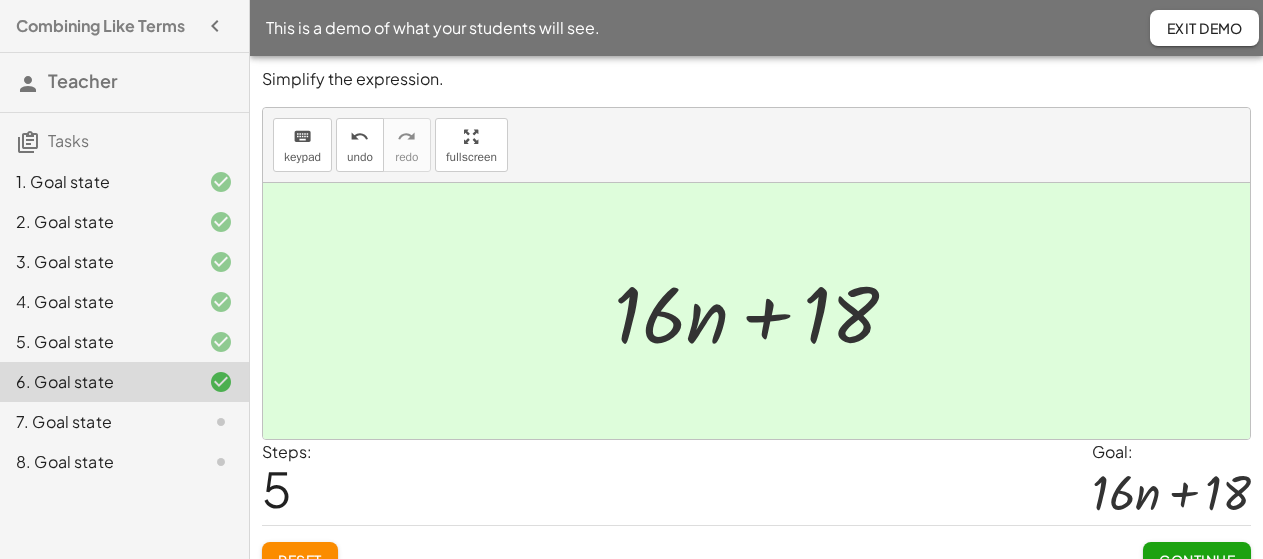 click on "Continue" at bounding box center [1197, 560] 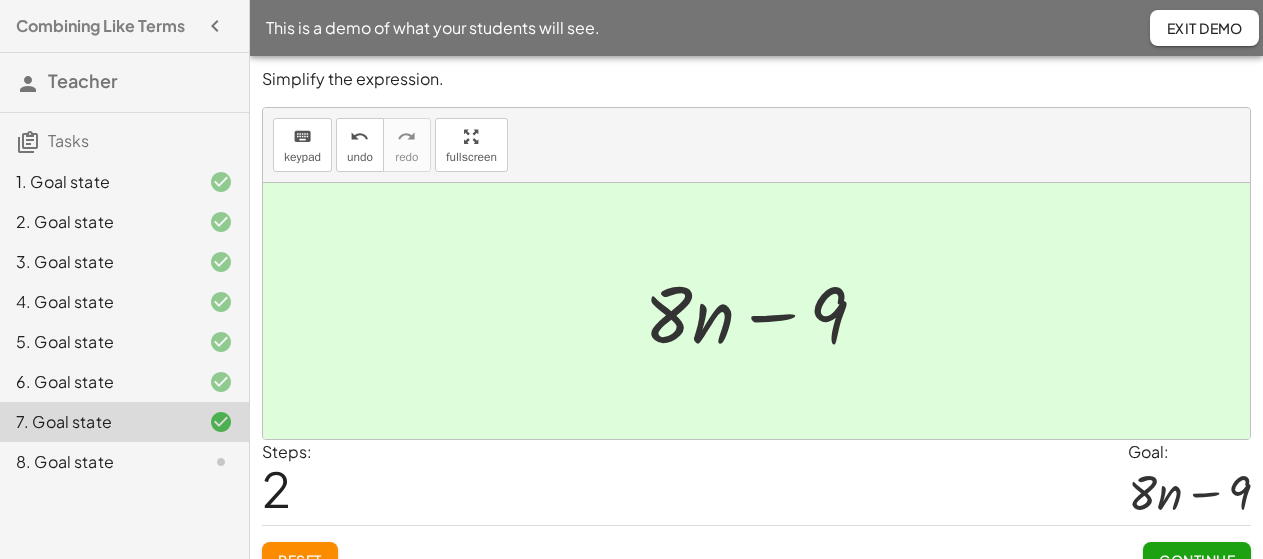 click on "Continue" at bounding box center (1197, 560) 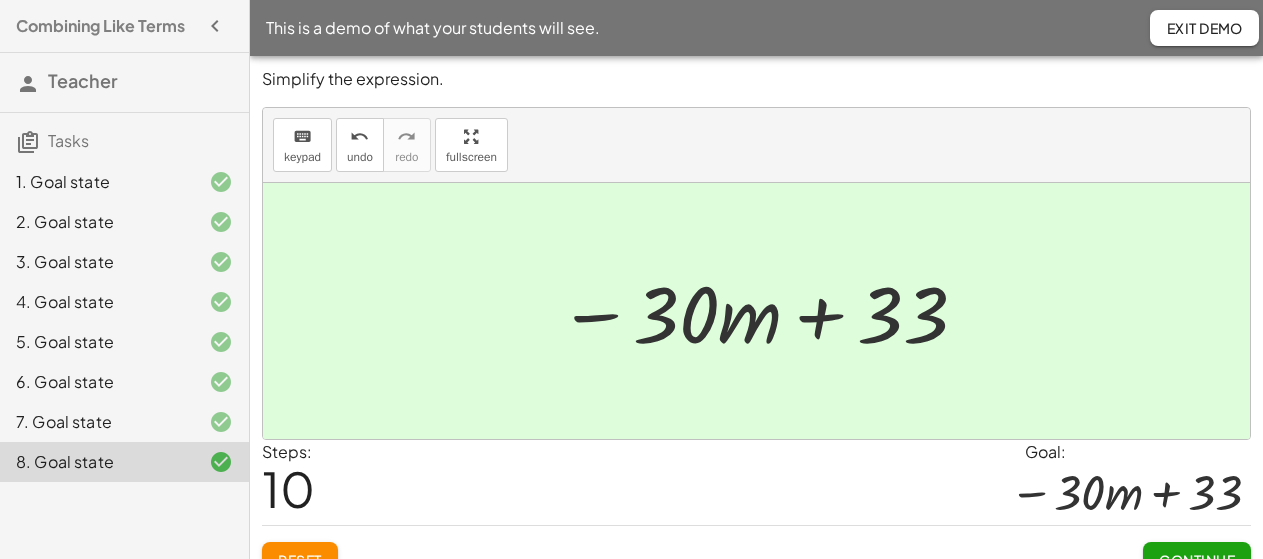 click on "Continue" at bounding box center (1197, 560) 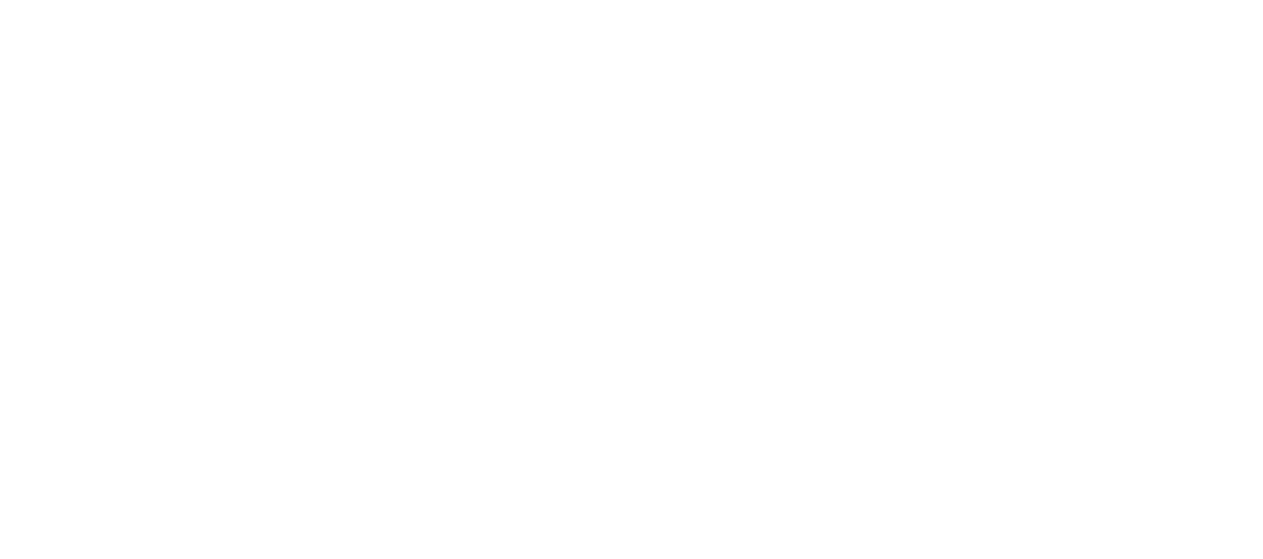 scroll, scrollTop: 0, scrollLeft: 0, axis: both 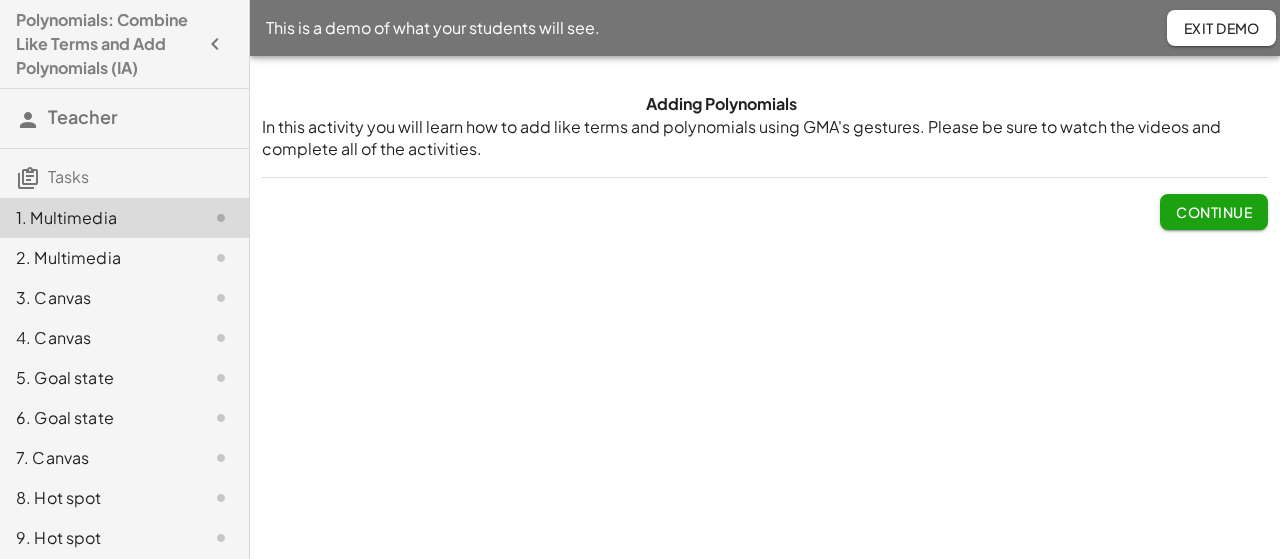 click on "Continue" 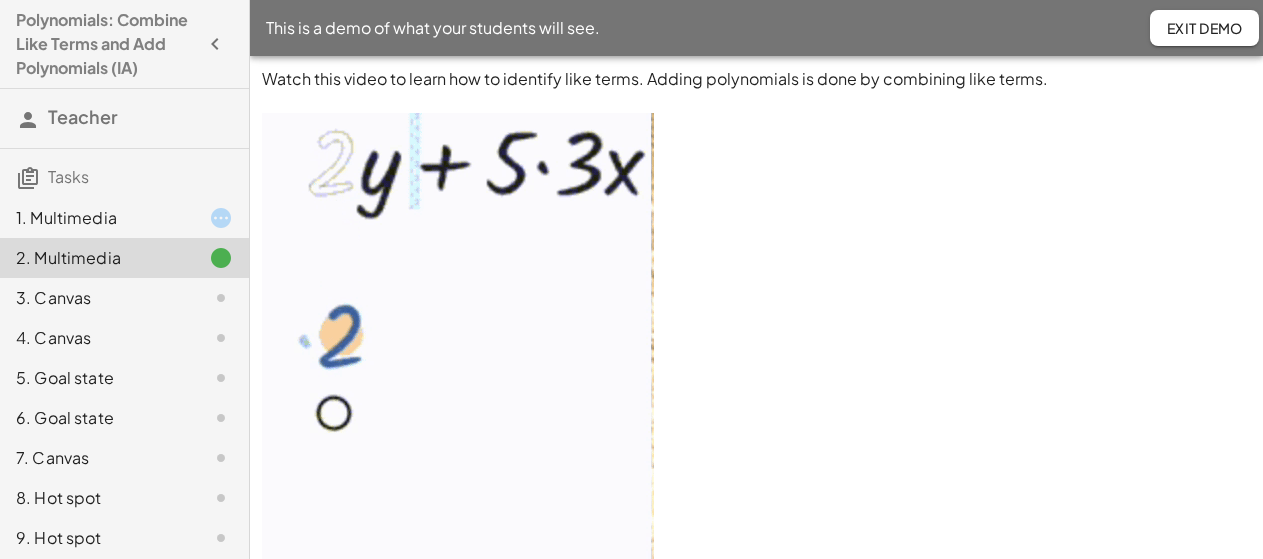 click at bounding box center [756, 343] 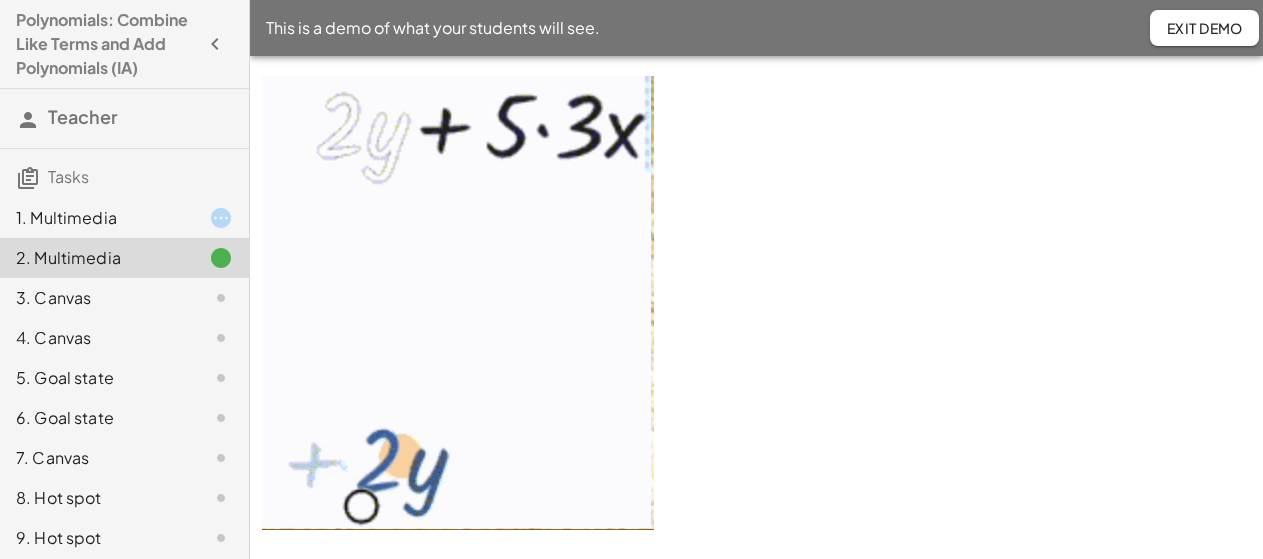 scroll, scrollTop: 140, scrollLeft: 0, axis: vertical 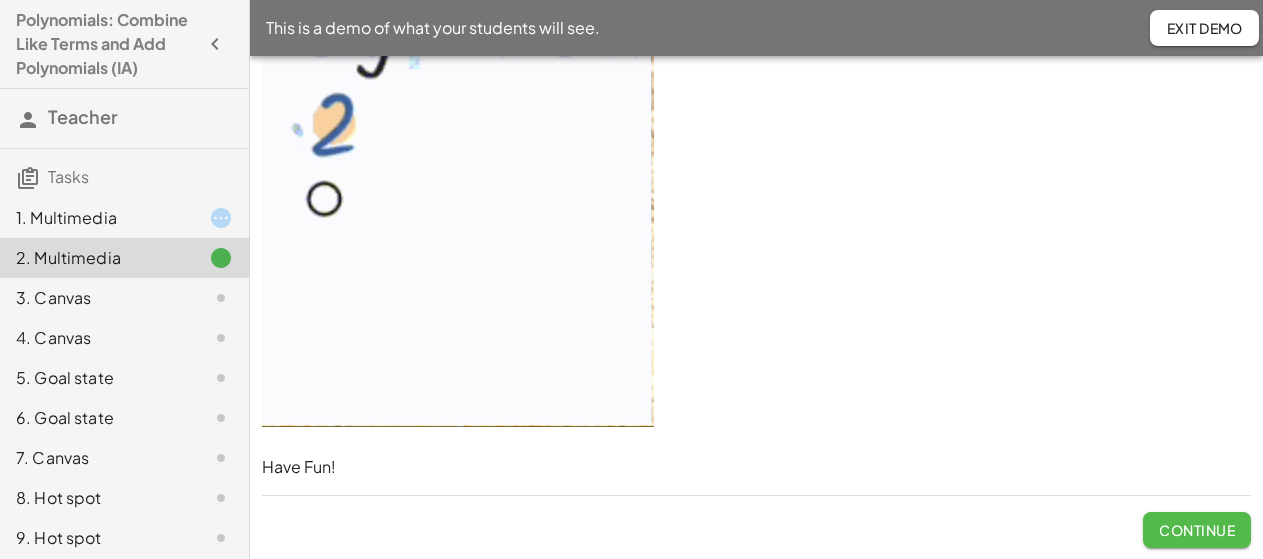 click on "Continue" 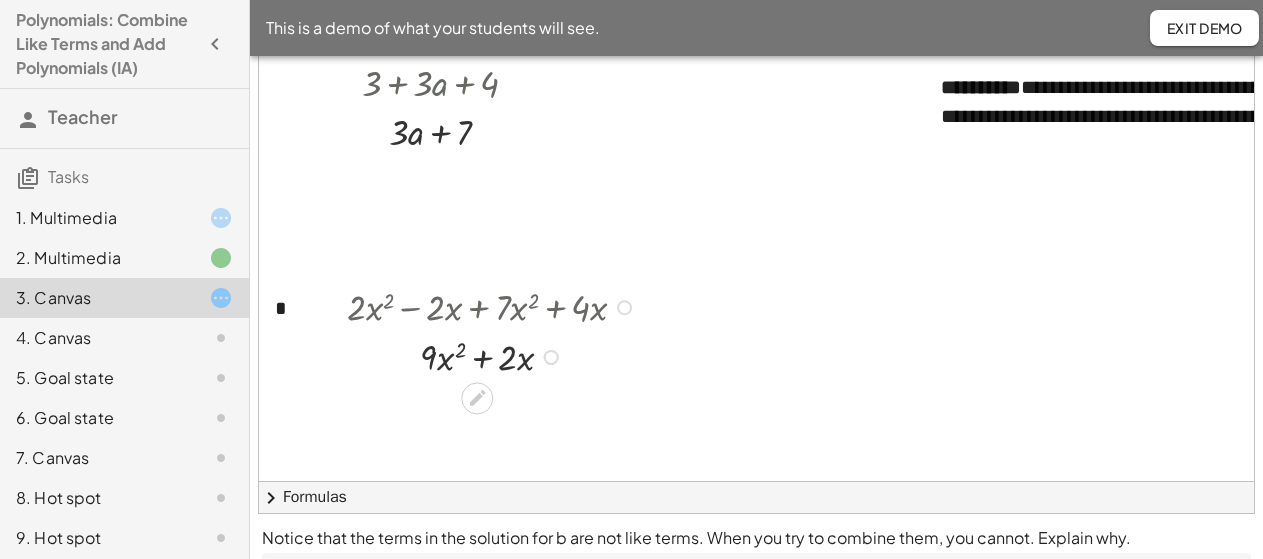 scroll, scrollTop: 0, scrollLeft: 4, axis: horizontal 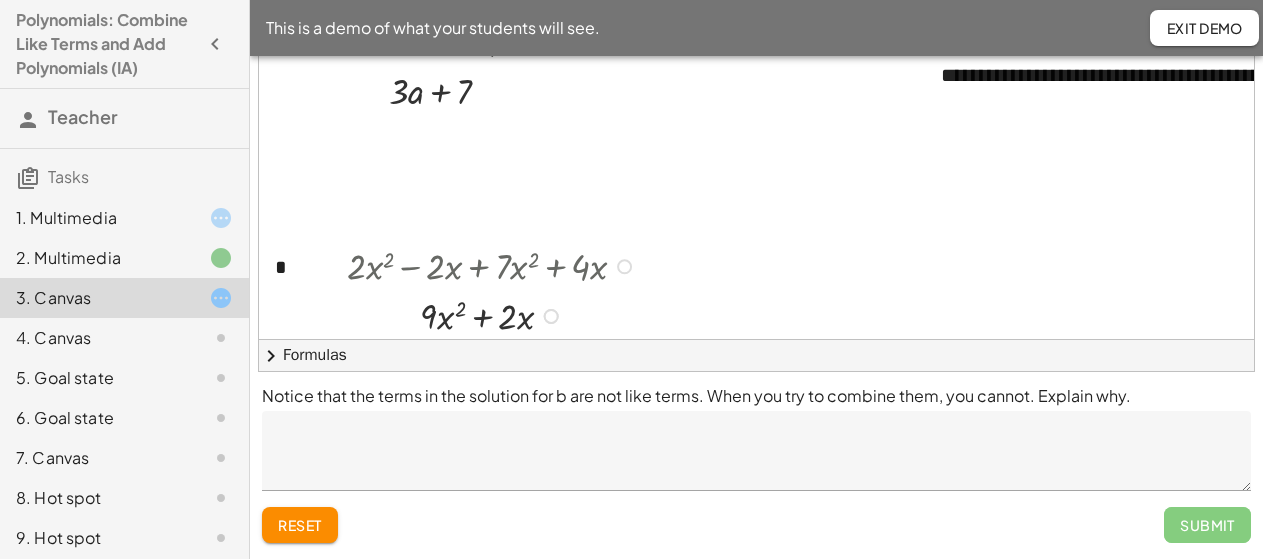 click 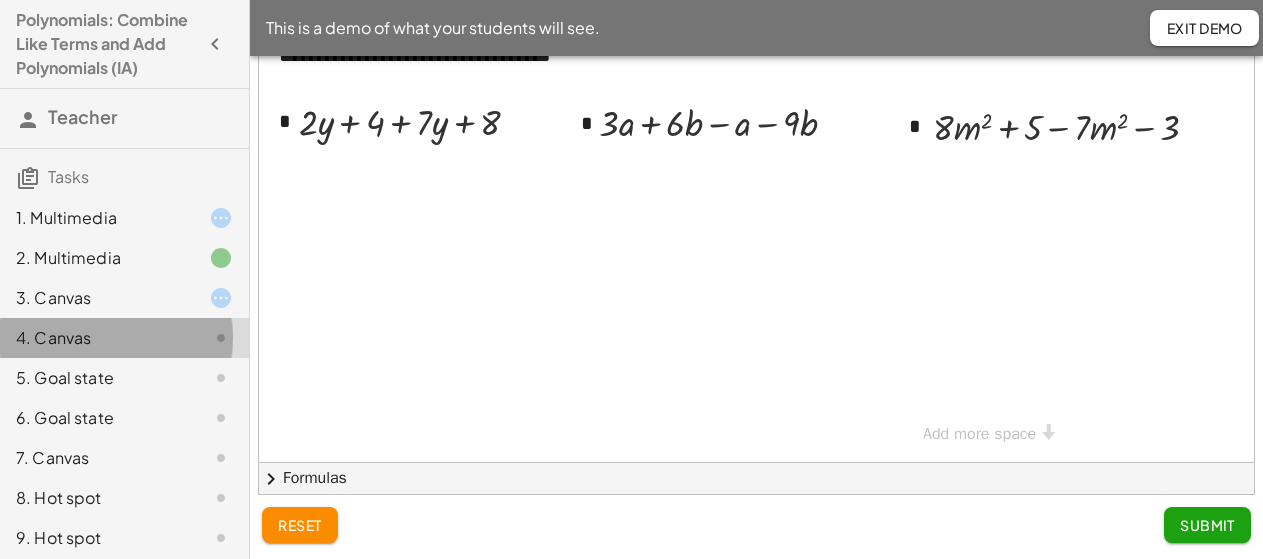 scroll, scrollTop: 159, scrollLeft: 0, axis: vertical 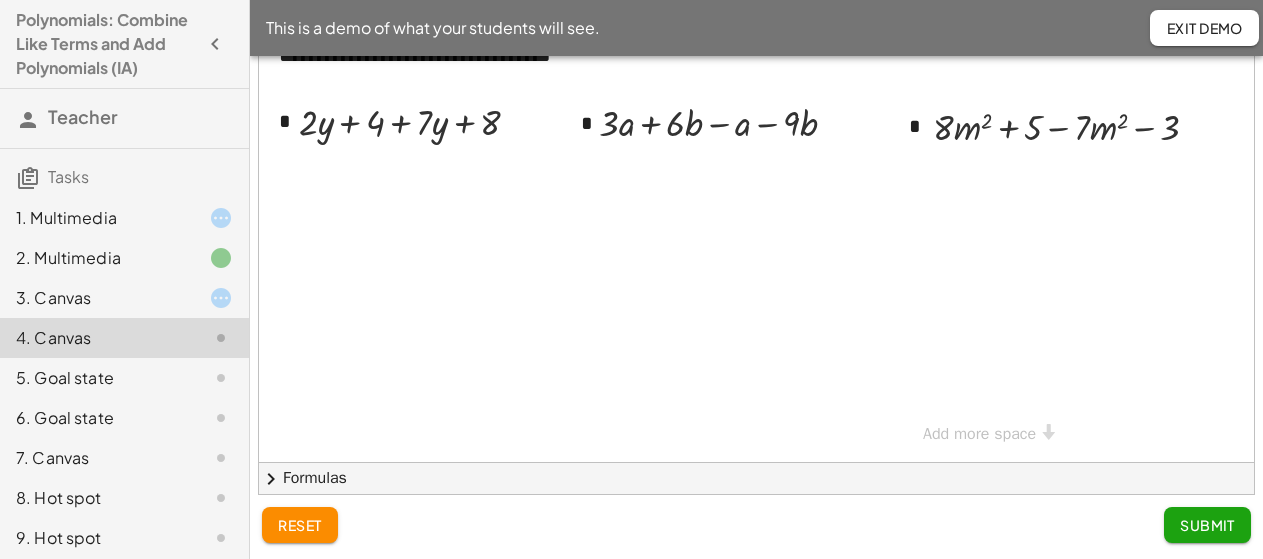 click 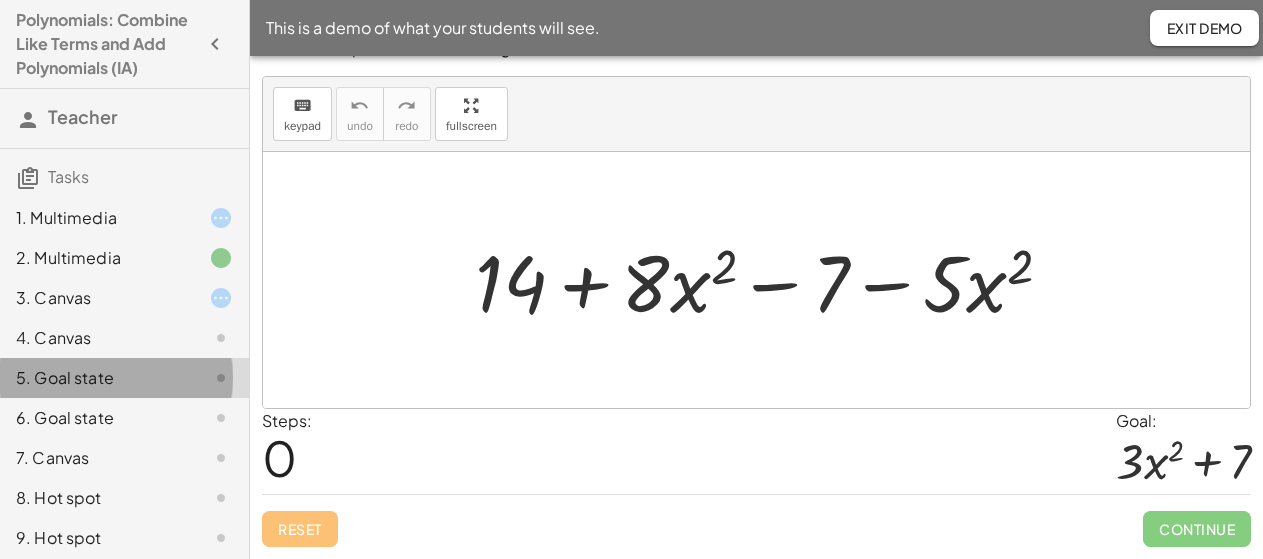 scroll, scrollTop: 31, scrollLeft: 0, axis: vertical 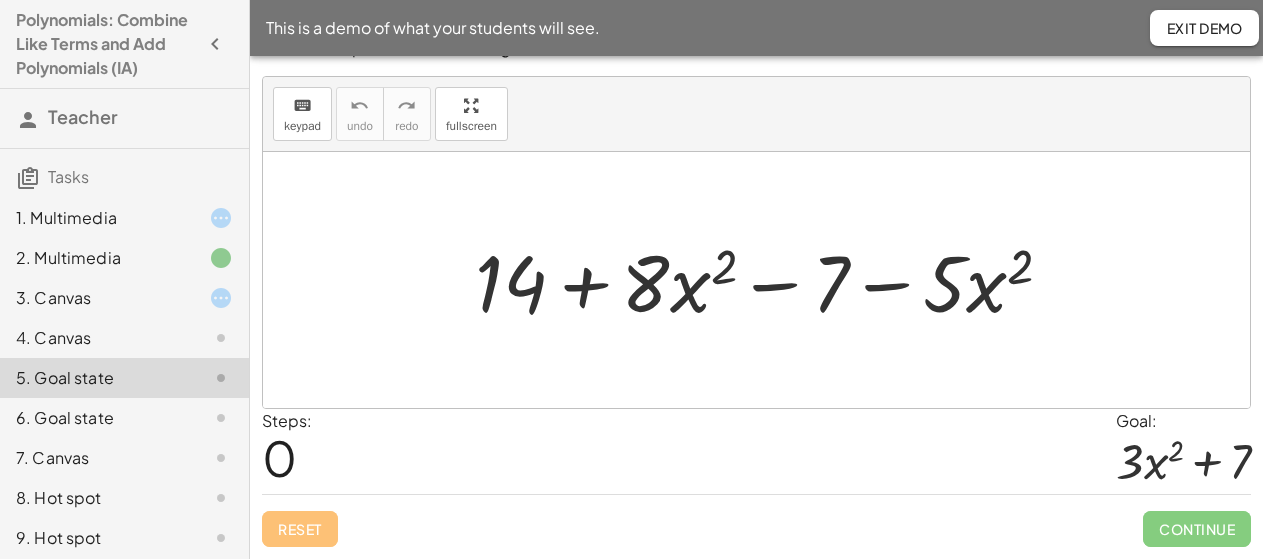 click on "4. Canvas" 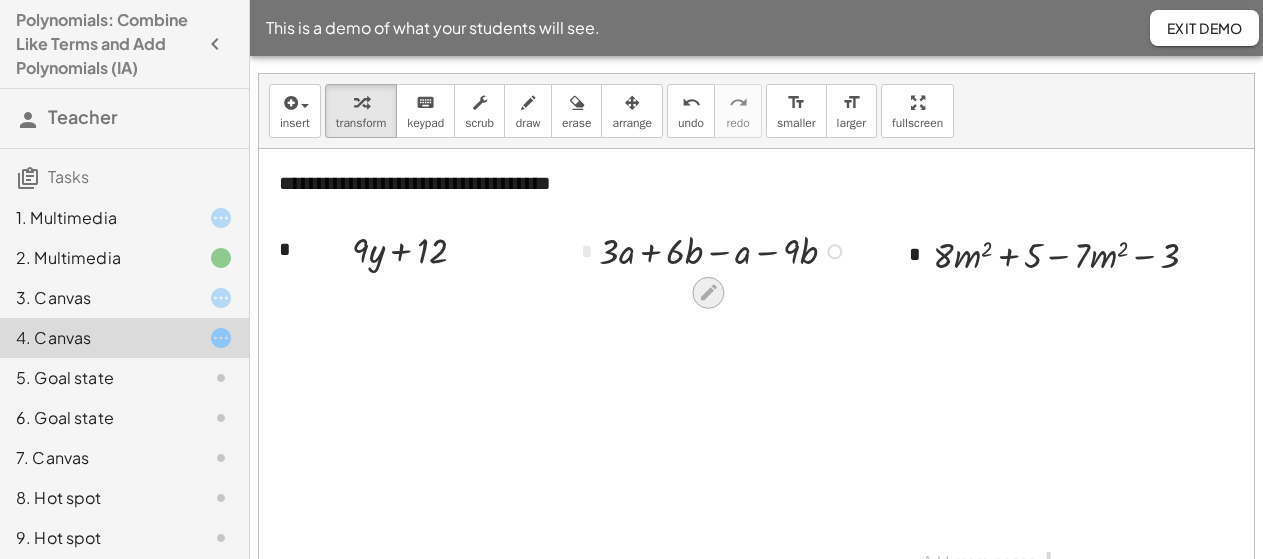 click 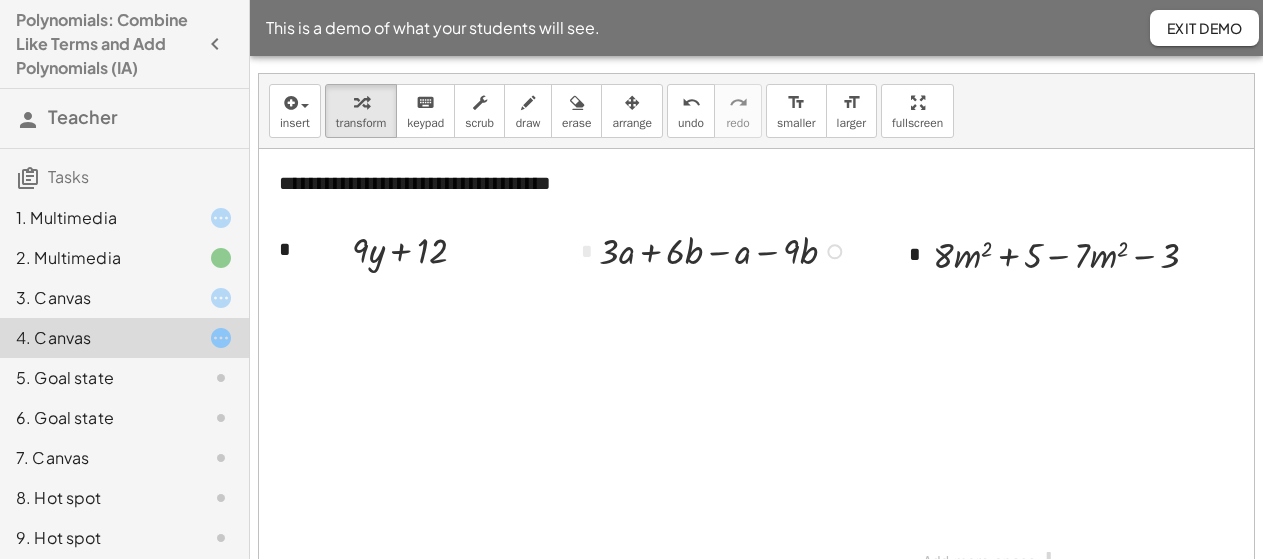 click 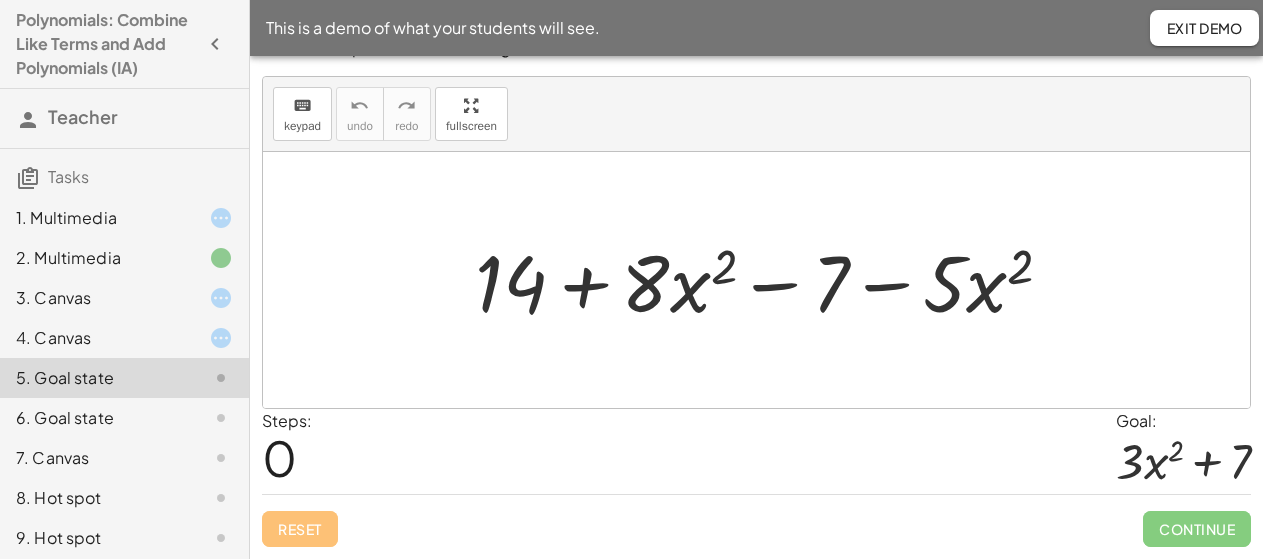 click on "6. Goal state" 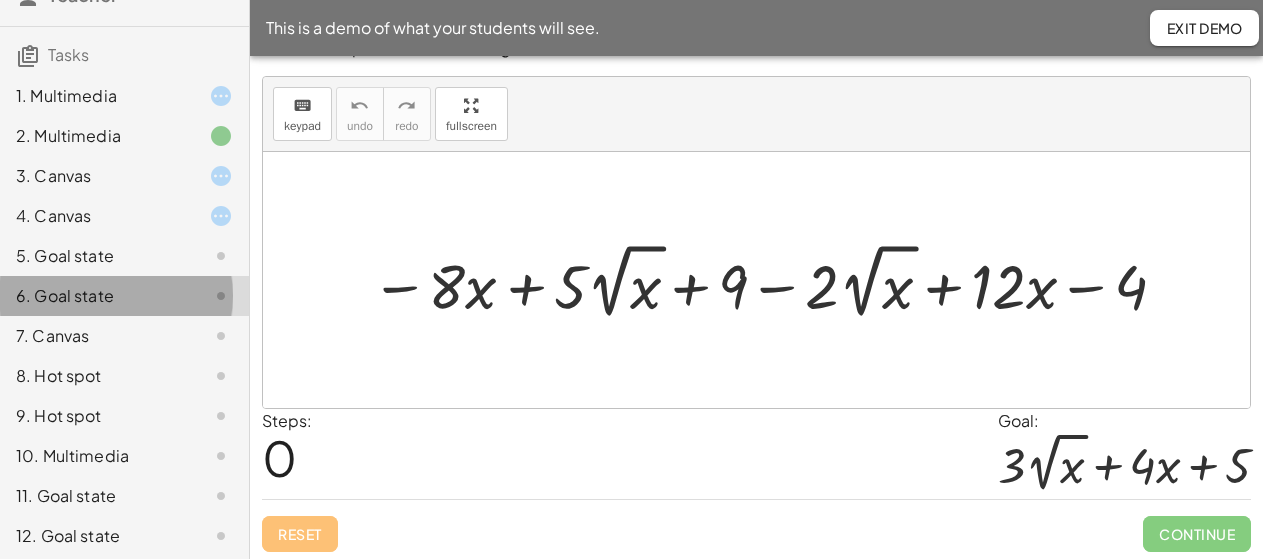 scroll, scrollTop: 130, scrollLeft: 0, axis: vertical 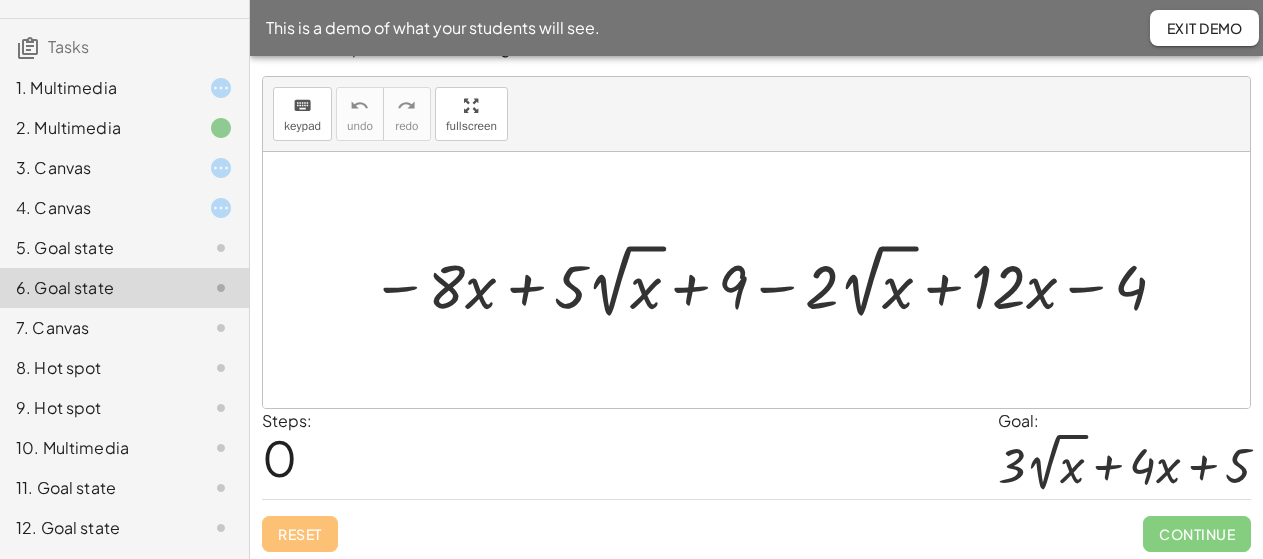 click on "7. Canvas" 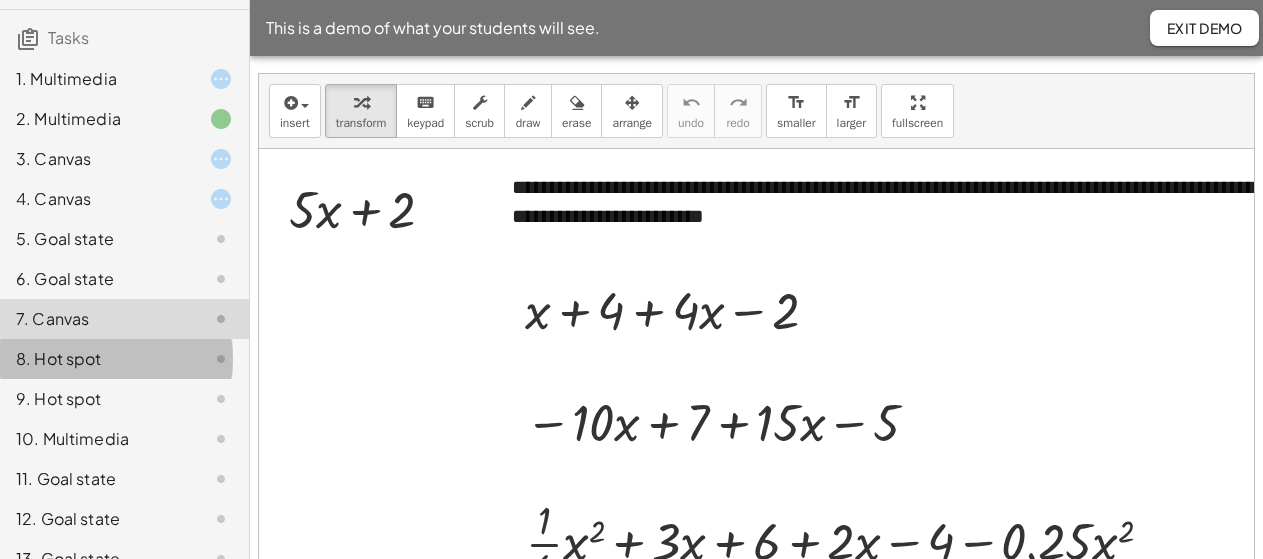 scroll, scrollTop: 153, scrollLeft: 0, axis: vertical 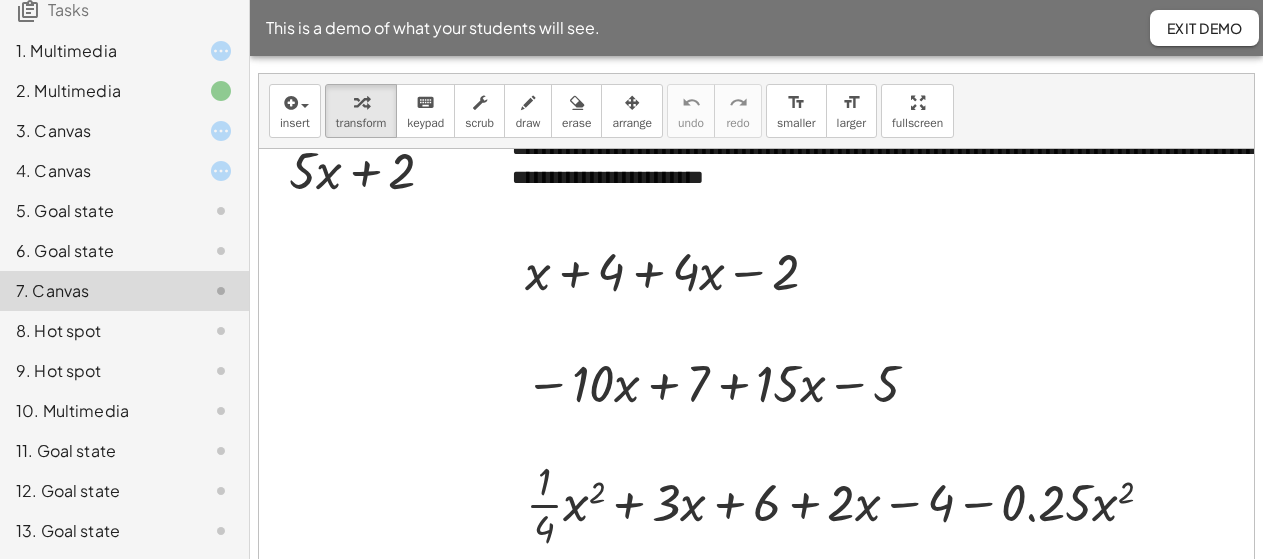 click on "11. Goal state" 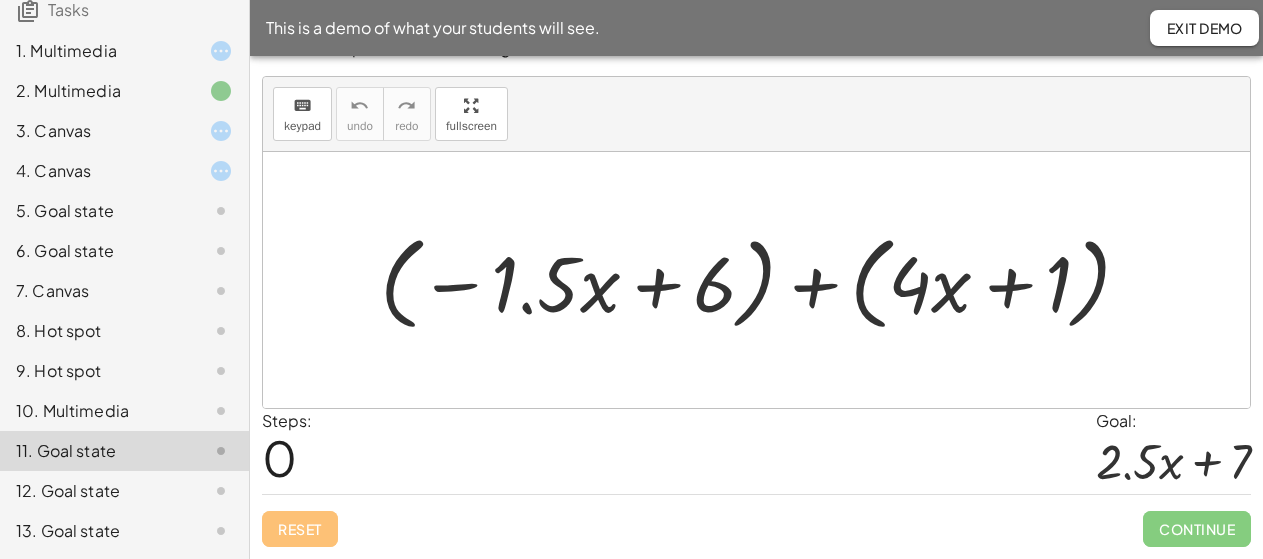 click on "12. Goal state" 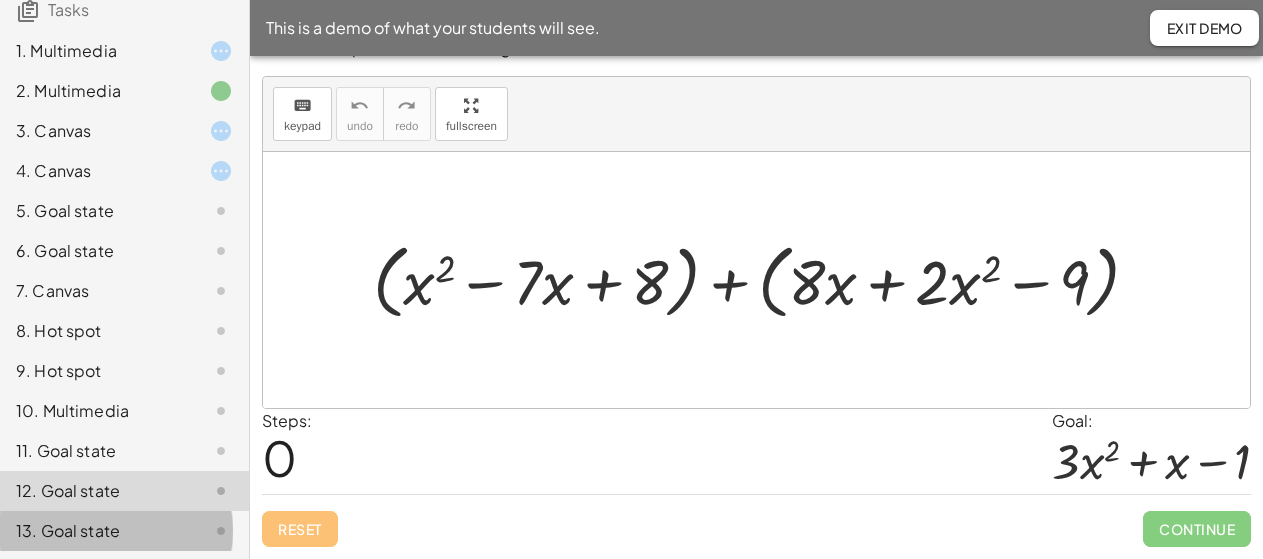 click on "13. Goal state" 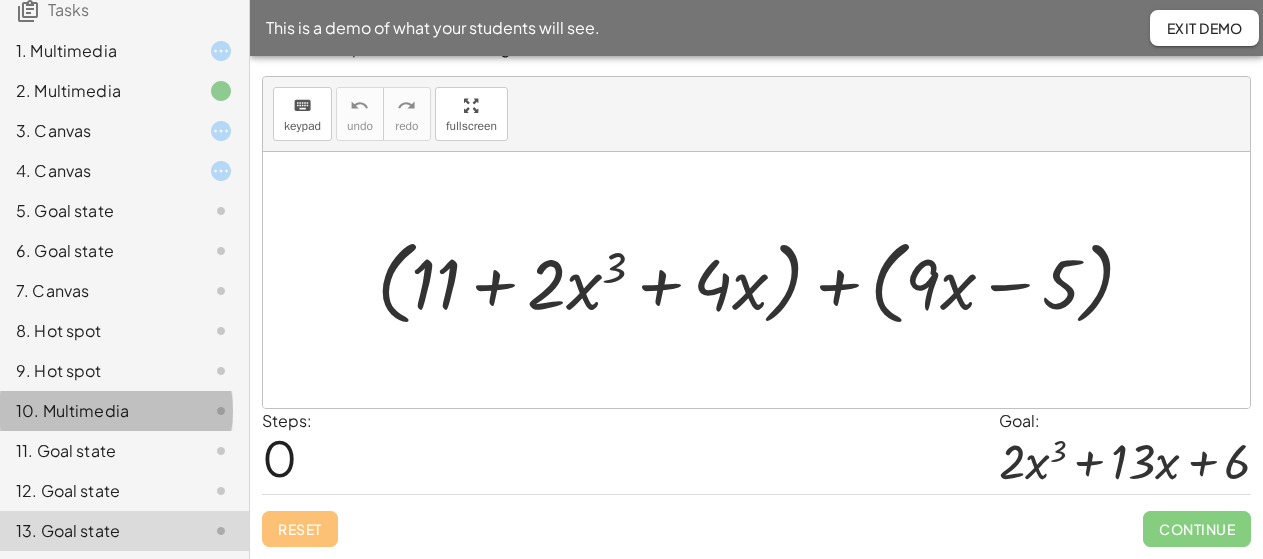 click on "10. Multimedia" 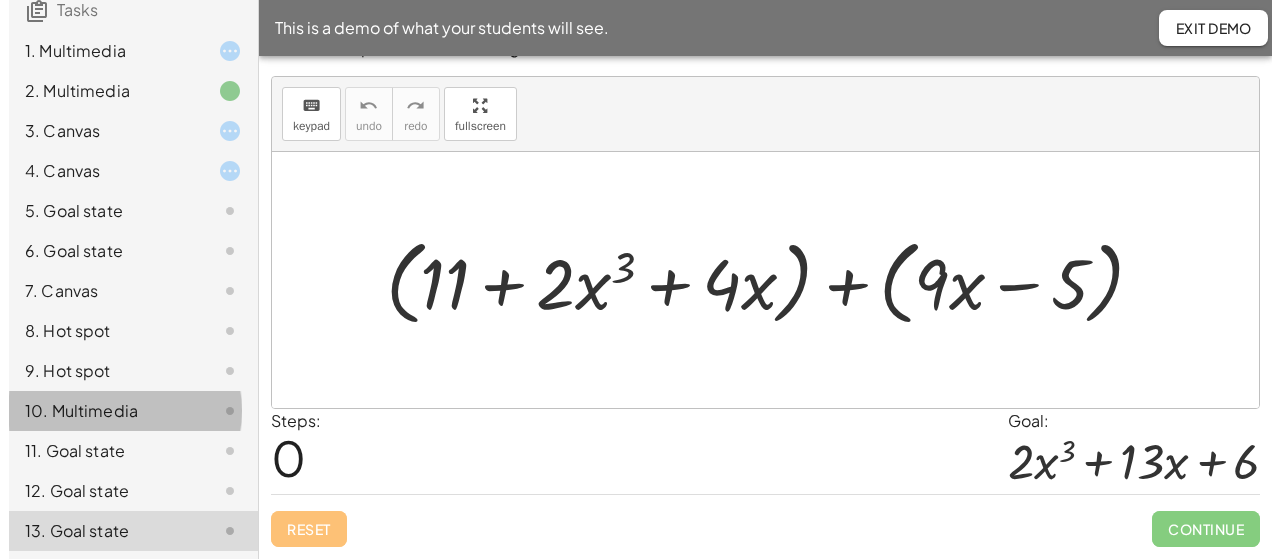 scroll, scrollTop: 0, scrollLeft: 0, axis: both 